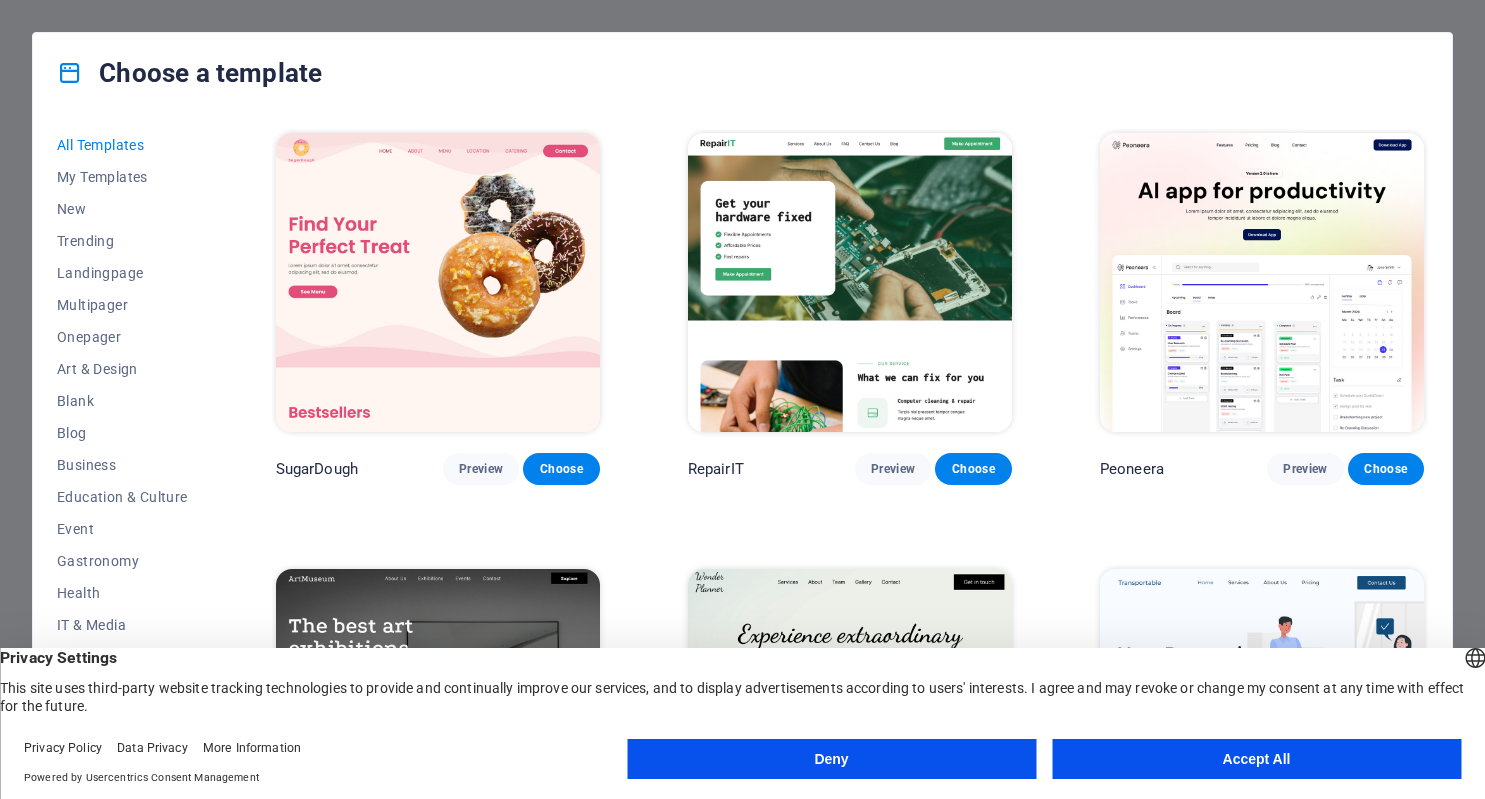 scroll, scrollTop: 0, scrollLeft: 0, axis: both 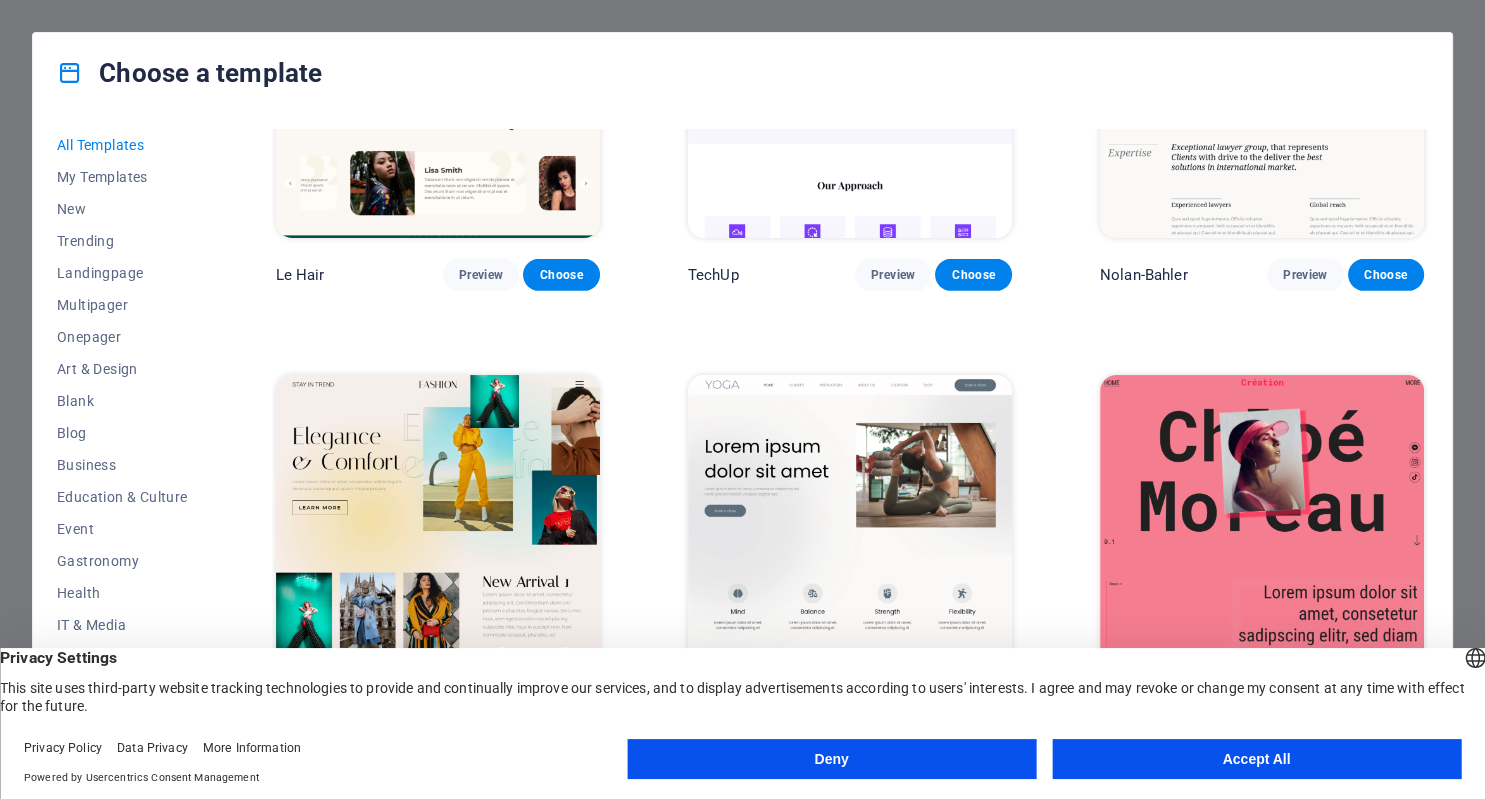 click on "Accept All" at bounding box center (1256, 759) 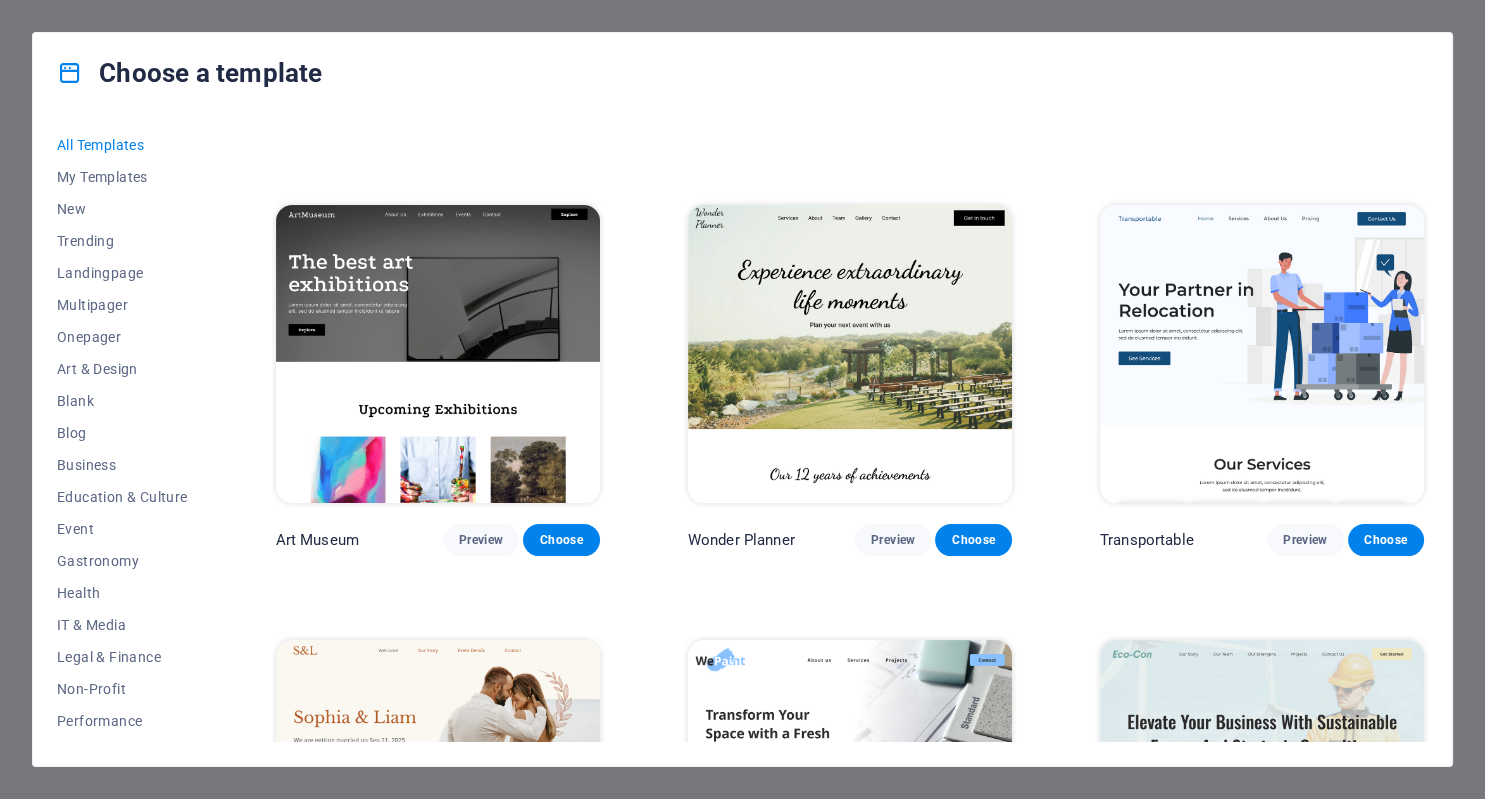 scroll, scrollTop: 0, scrollLeft: 0, axis: both 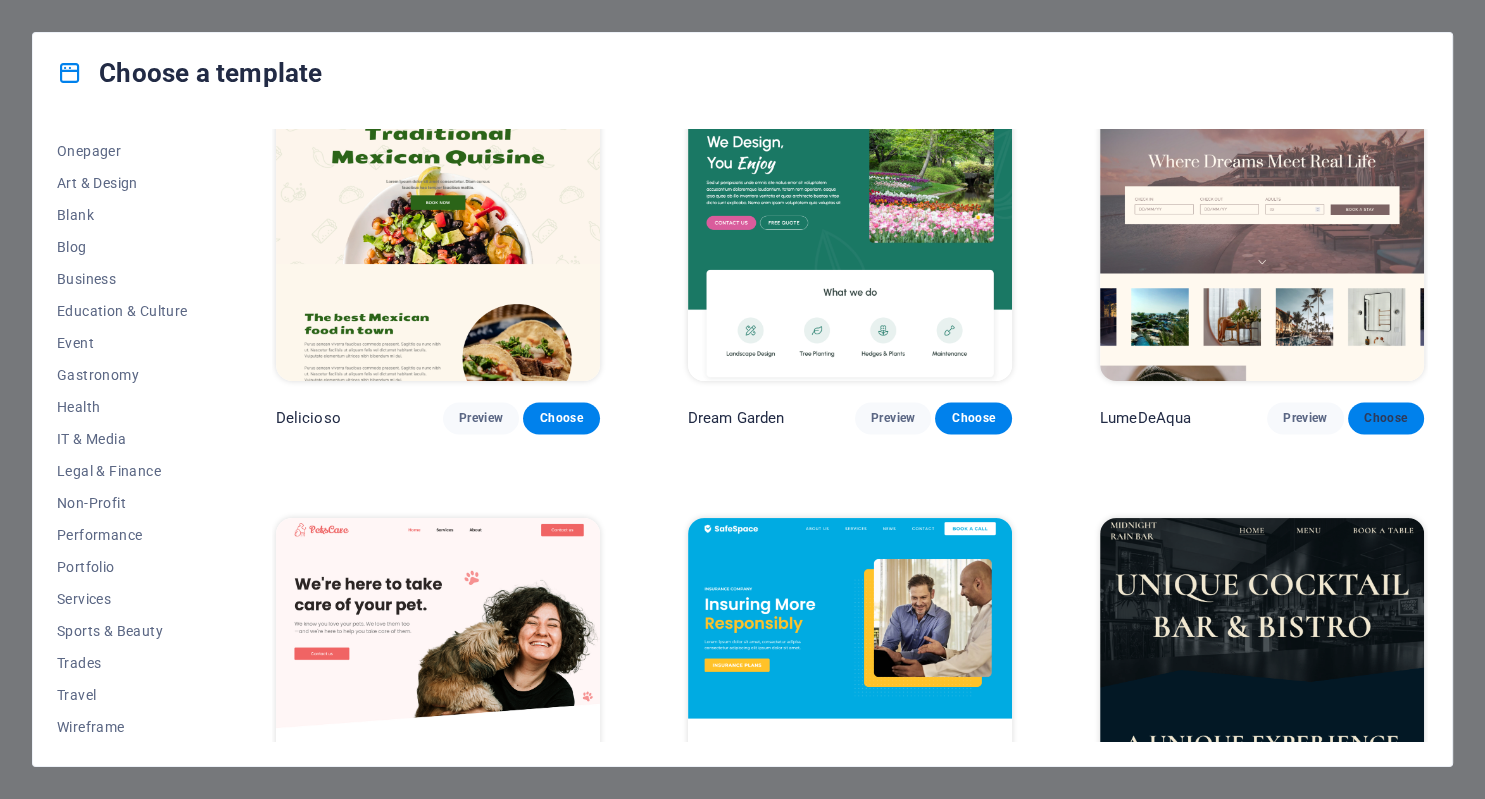 click on "Choose" at bounding box center (1386, 418) 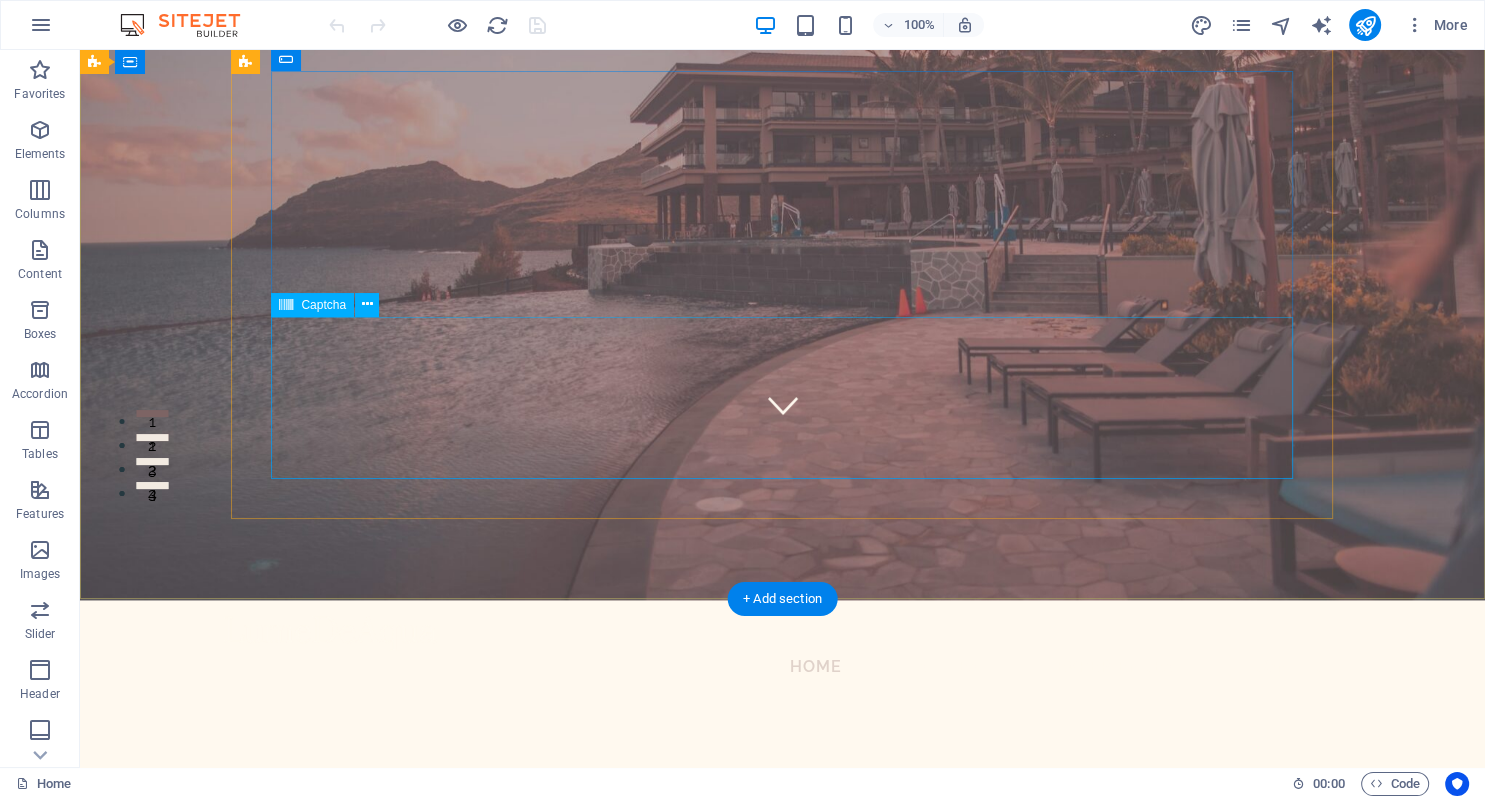 scroll, scrollTop: 0, scrollLeft: 0, axis: both 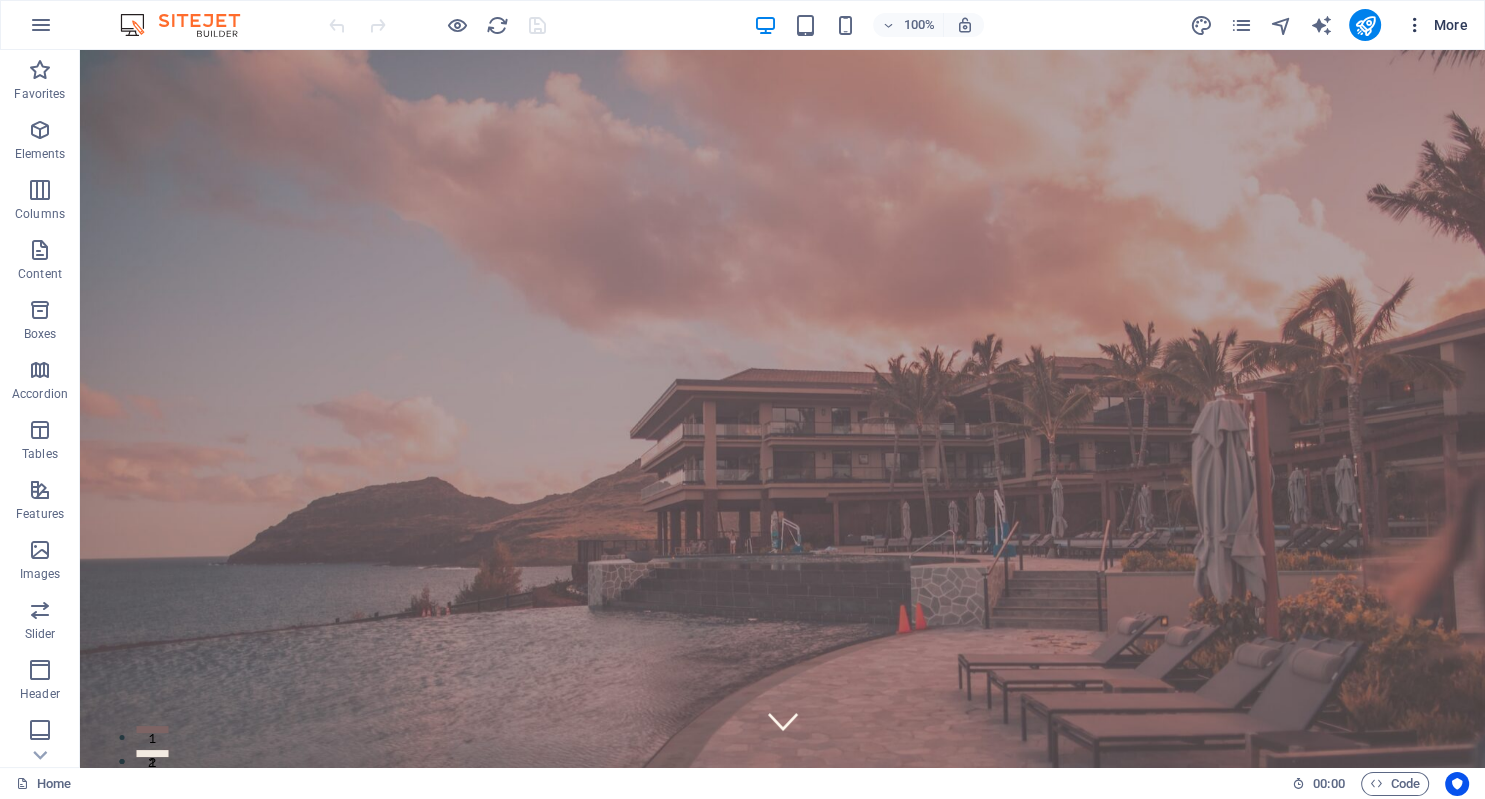 click on "More" at bounding box center (1436, 25) 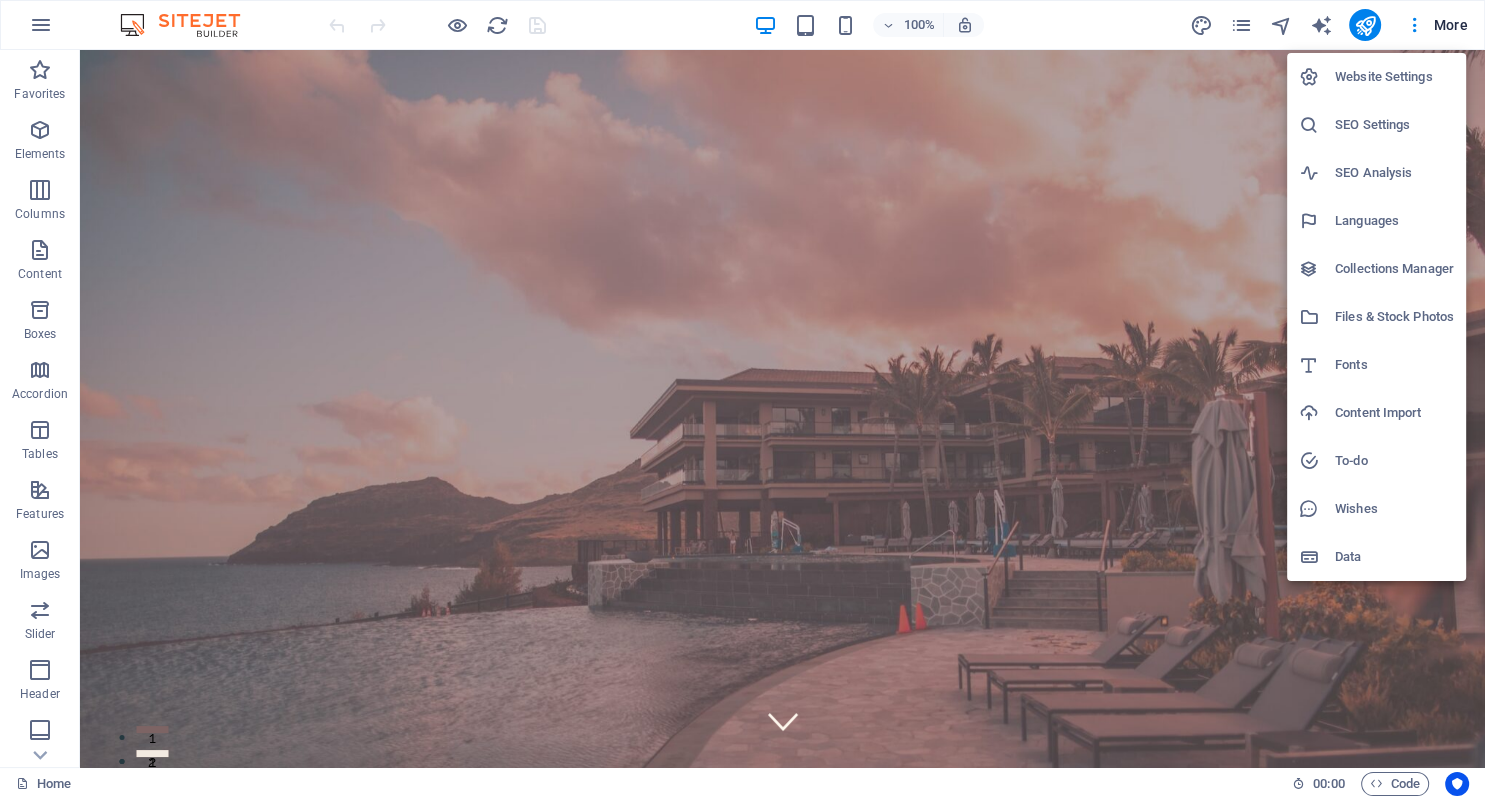 click at bounding box center [742, 399] 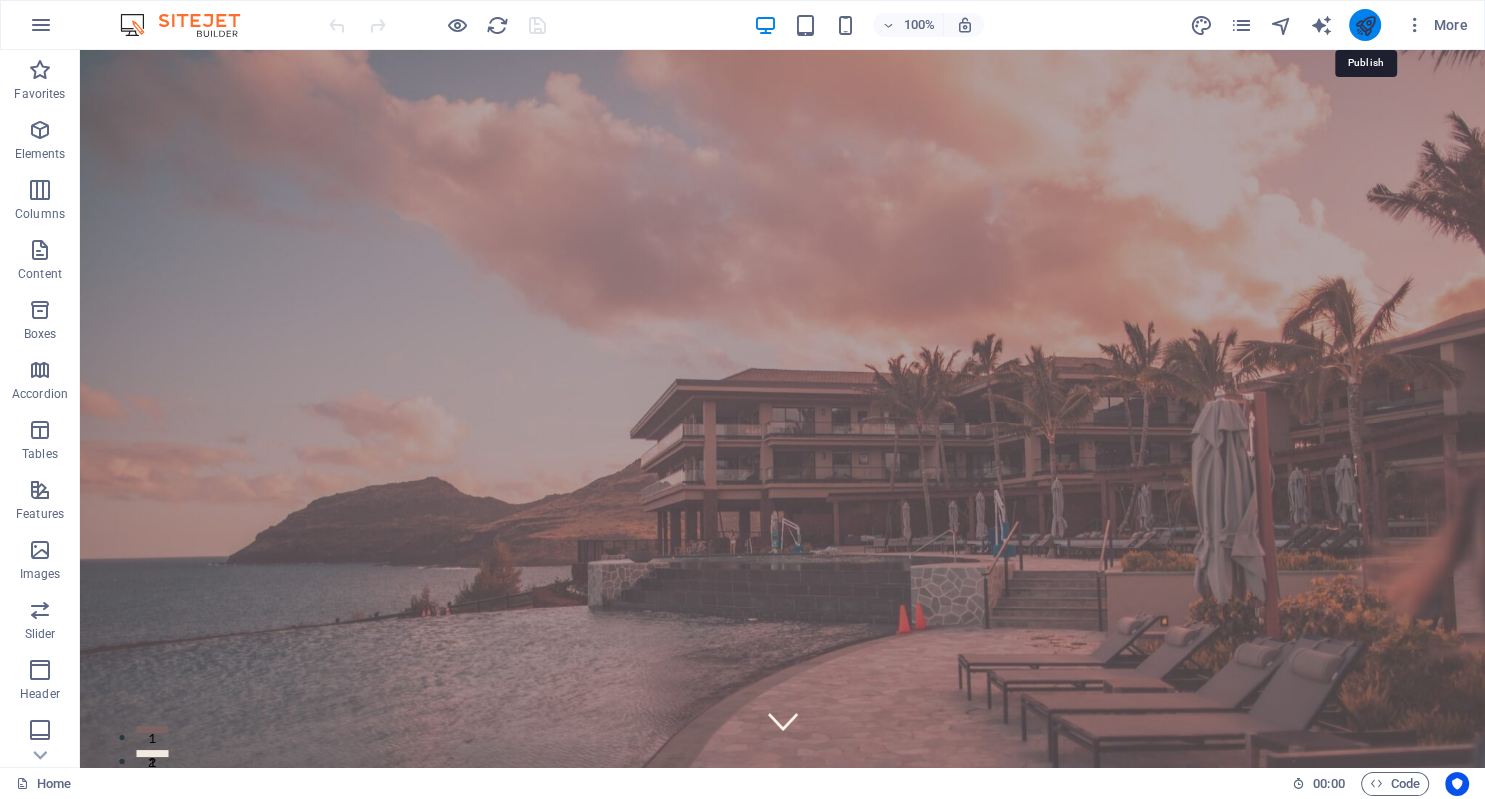 click at bounding box center (1364, 25) 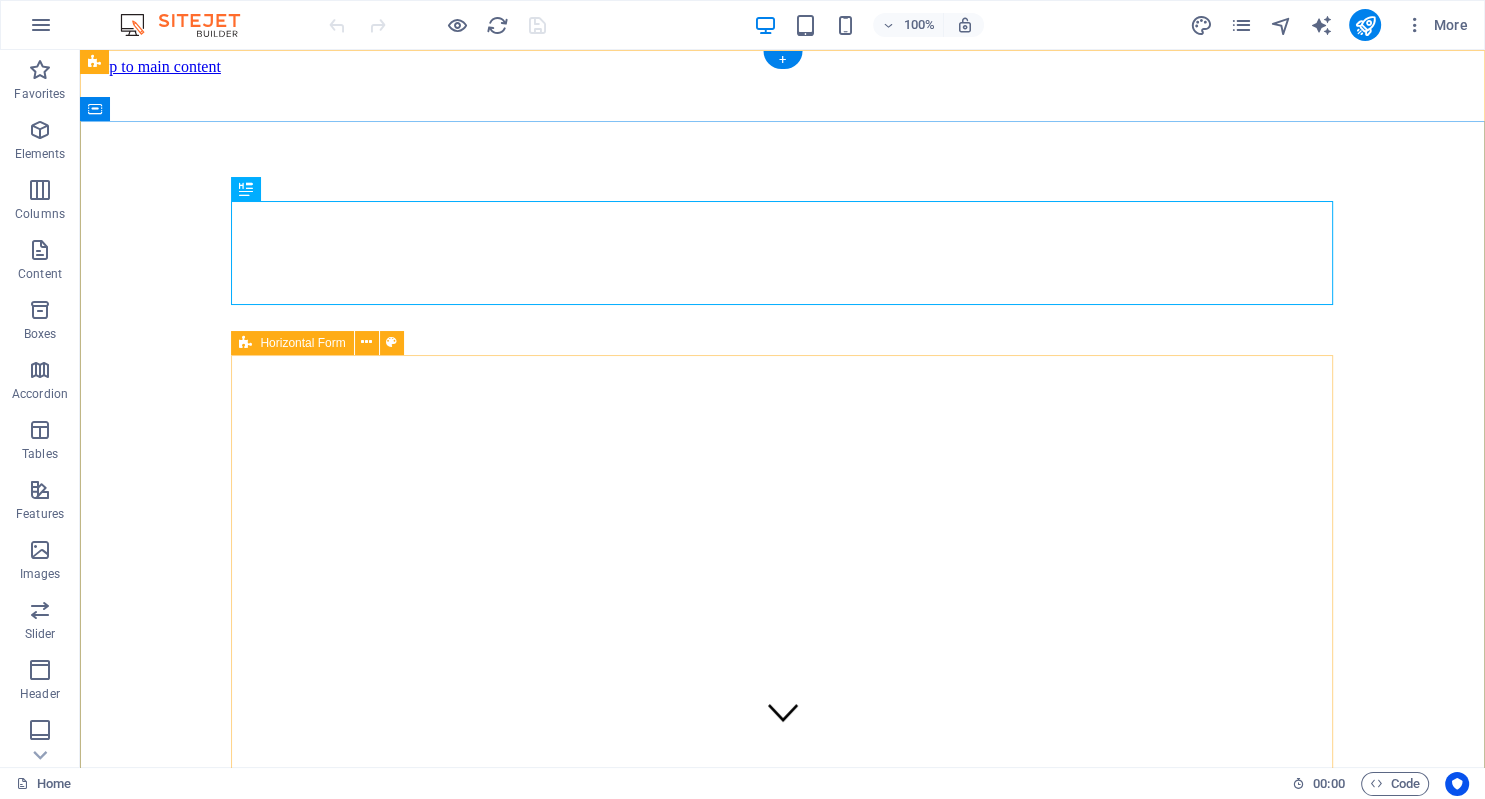 scroll, scrollTop: 0, scrollLeft: 0, axis: both 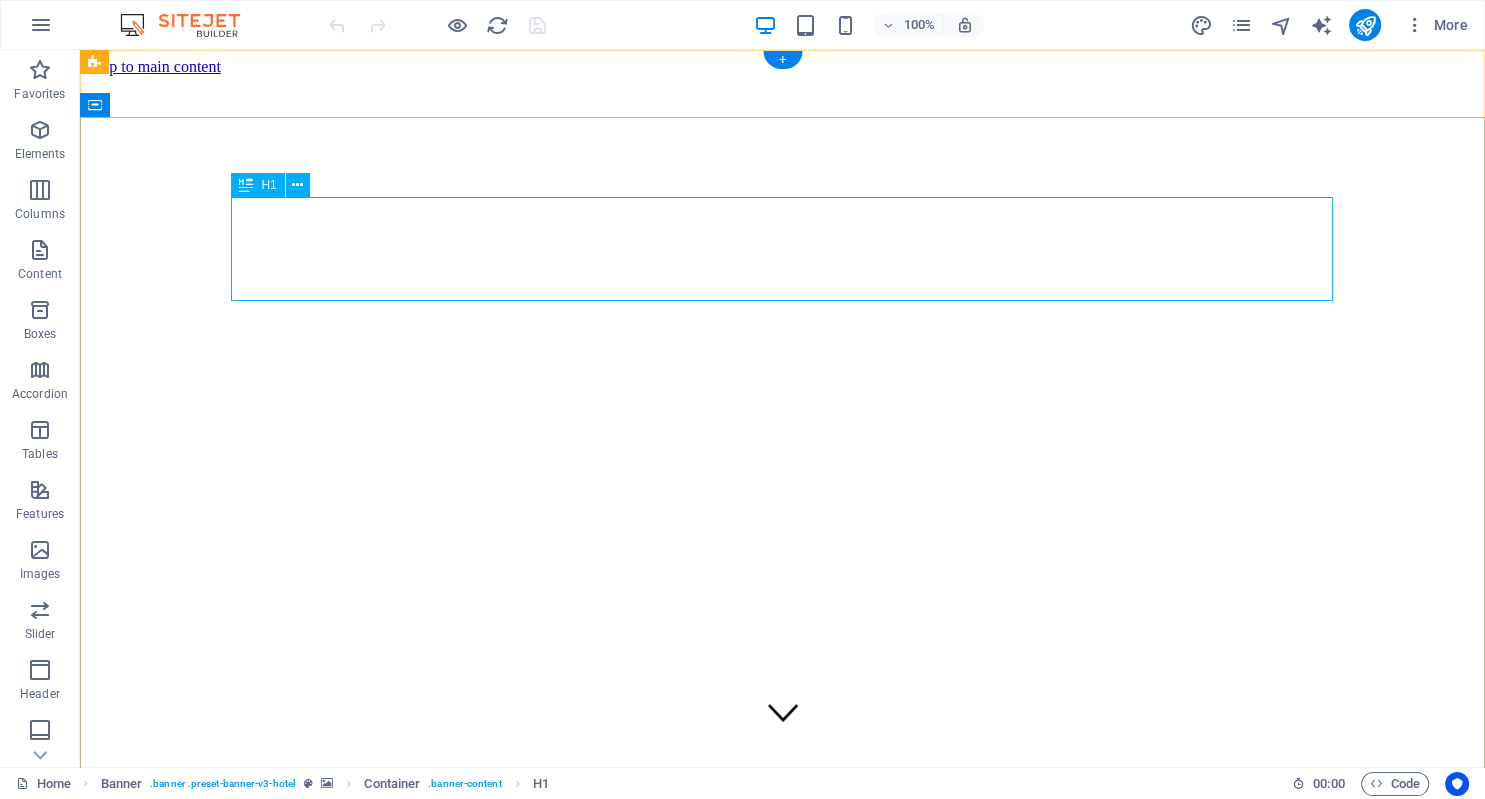 click on "Where Dreams Meet Real Life" at bounding box center (782, 1143) 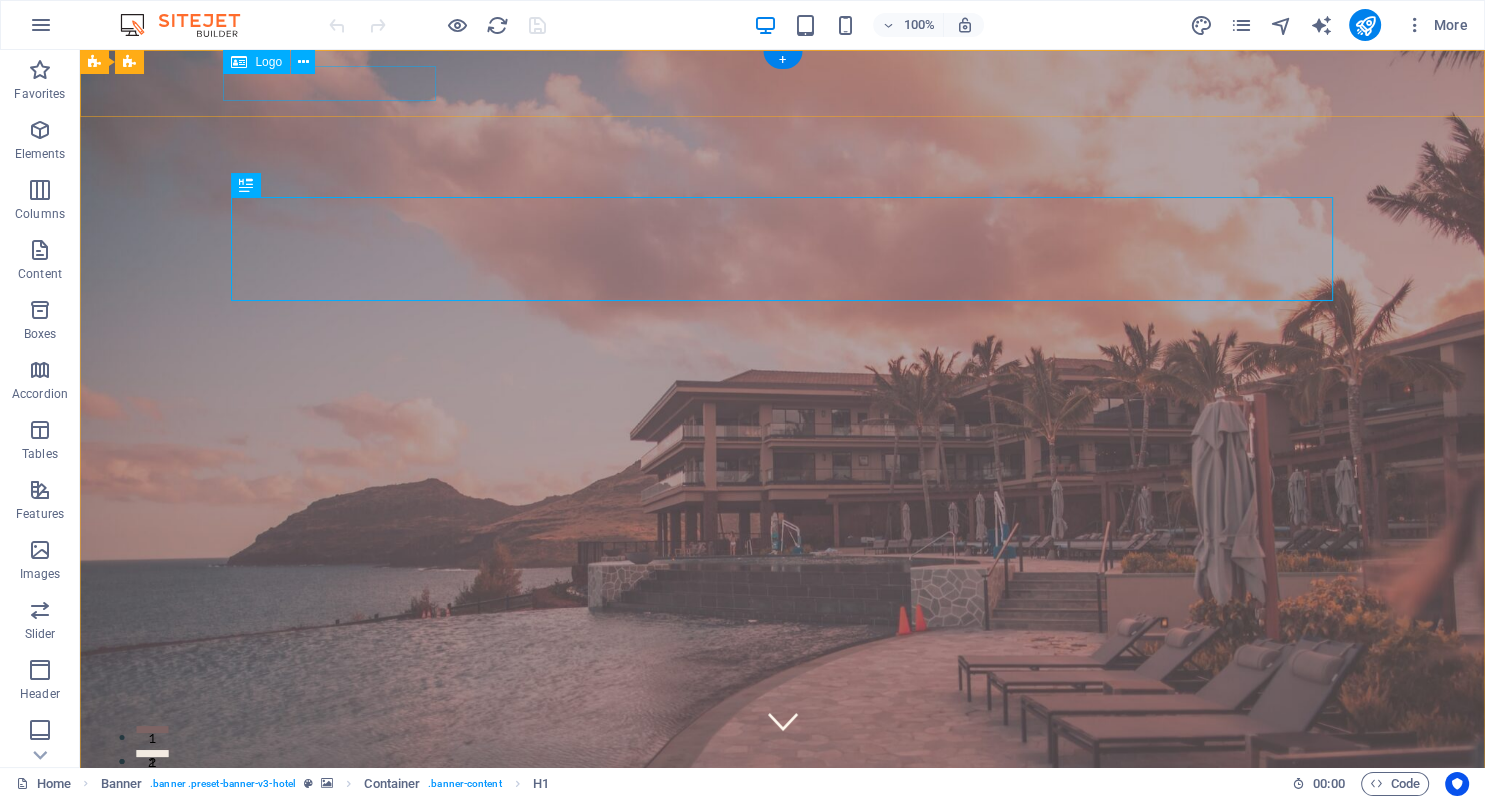 click at bounding box center [783, 952] 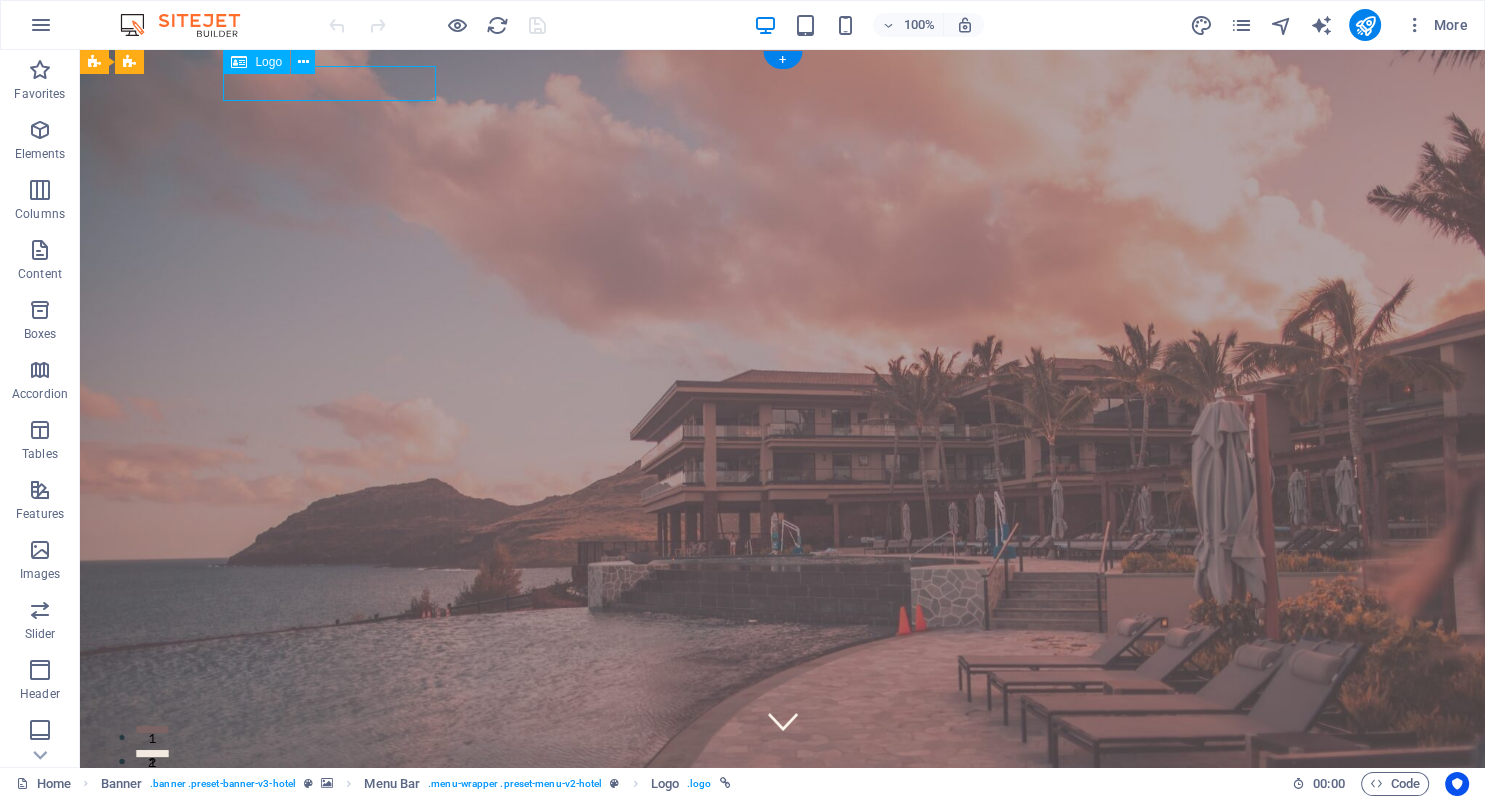 click at bounding box center [783, 952] 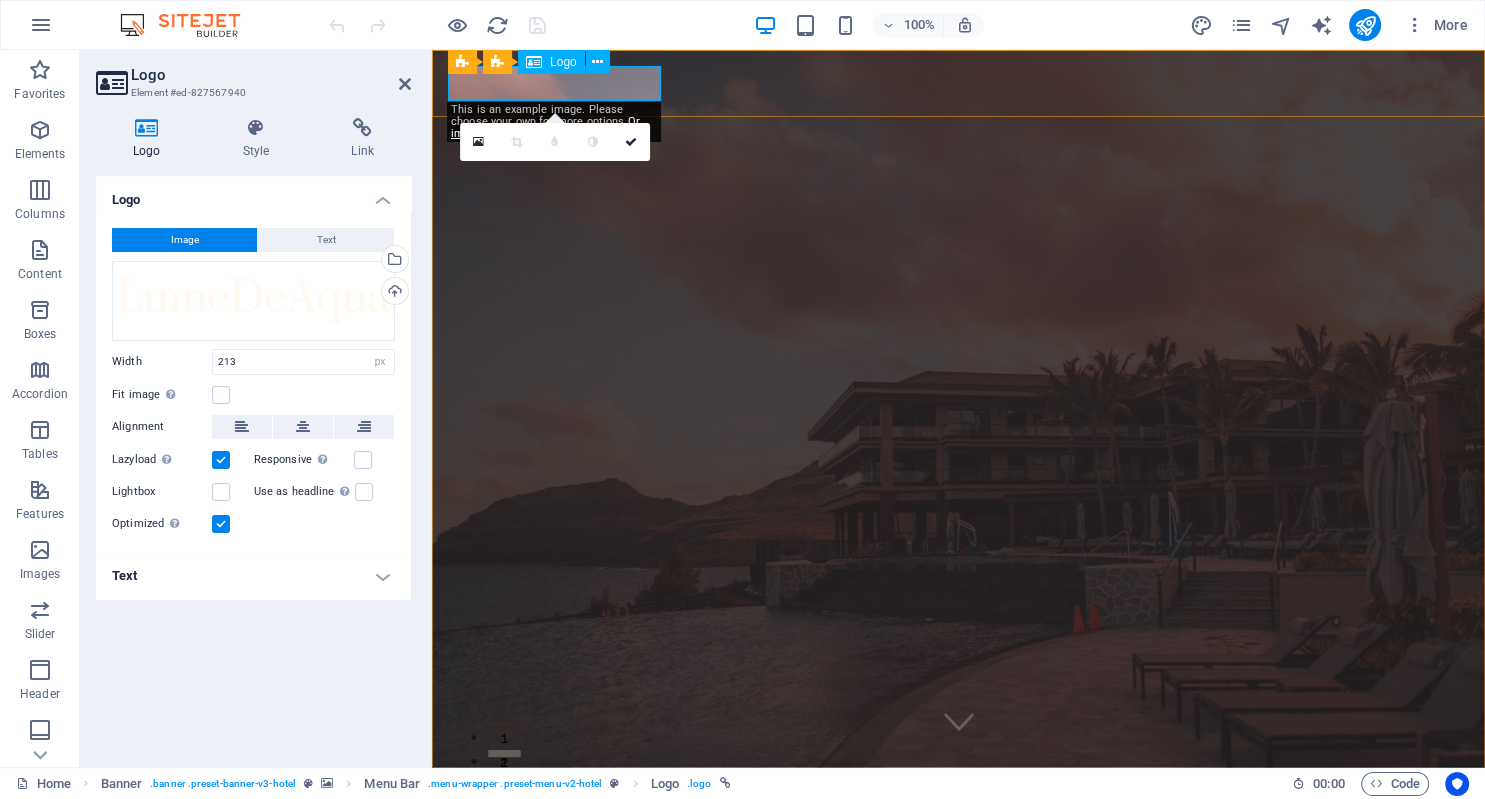 click at bounding box center (958, 952) 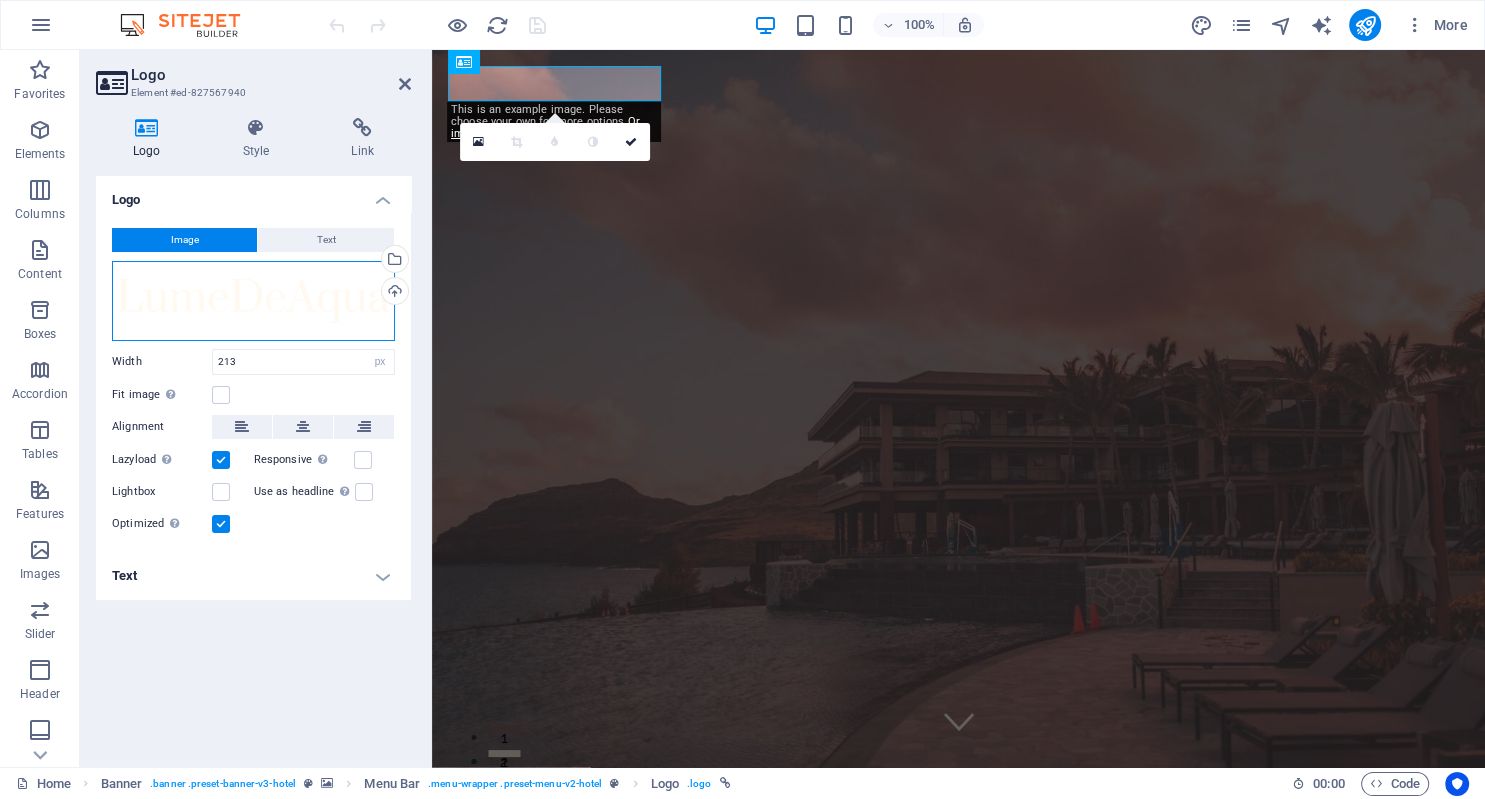 click on "Drag files here, click to choose files or select files from Files or our free stock photos & videos" at bounding box center (253, 301) 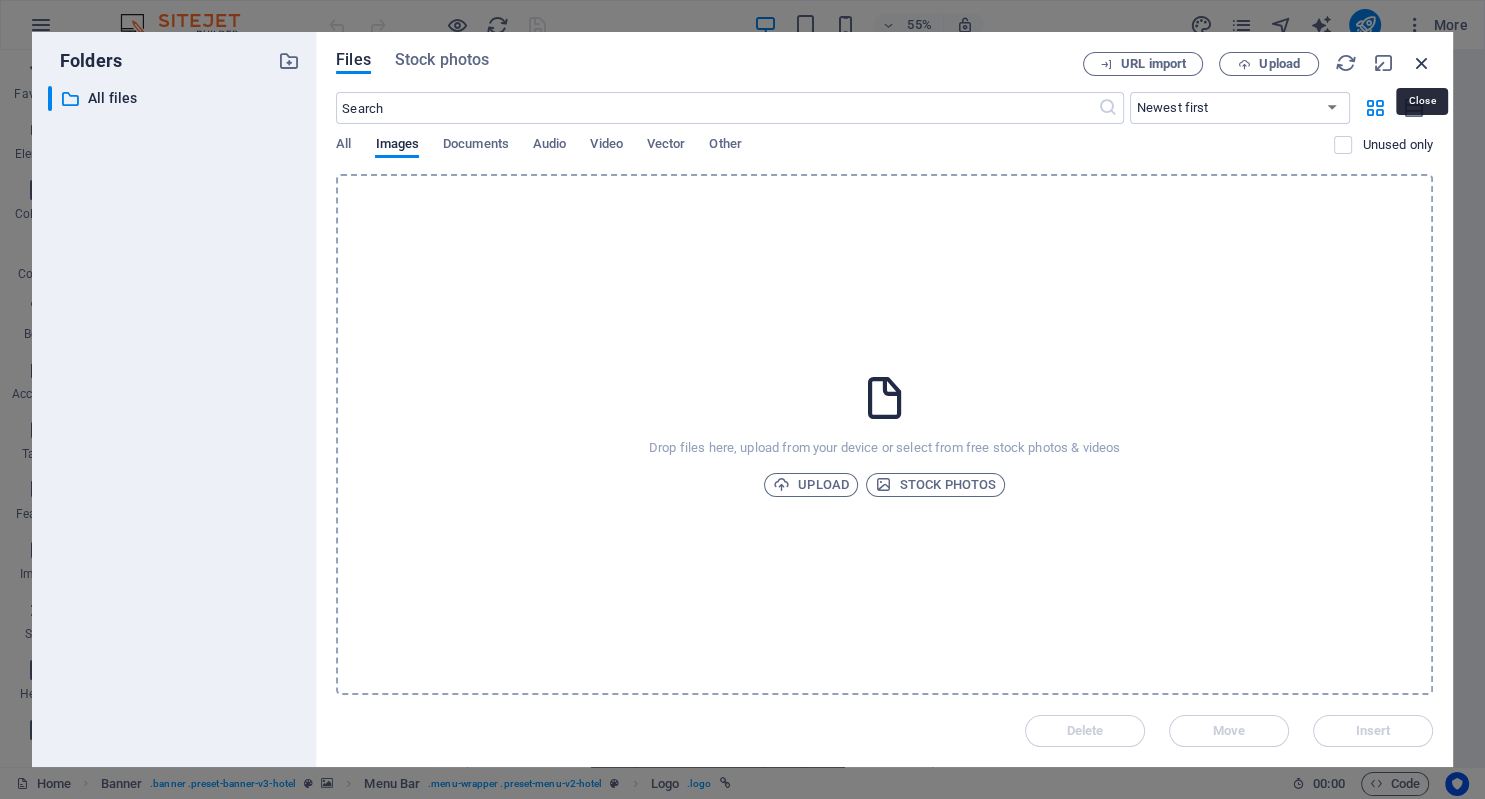 click at bounding box center (1422, 63) 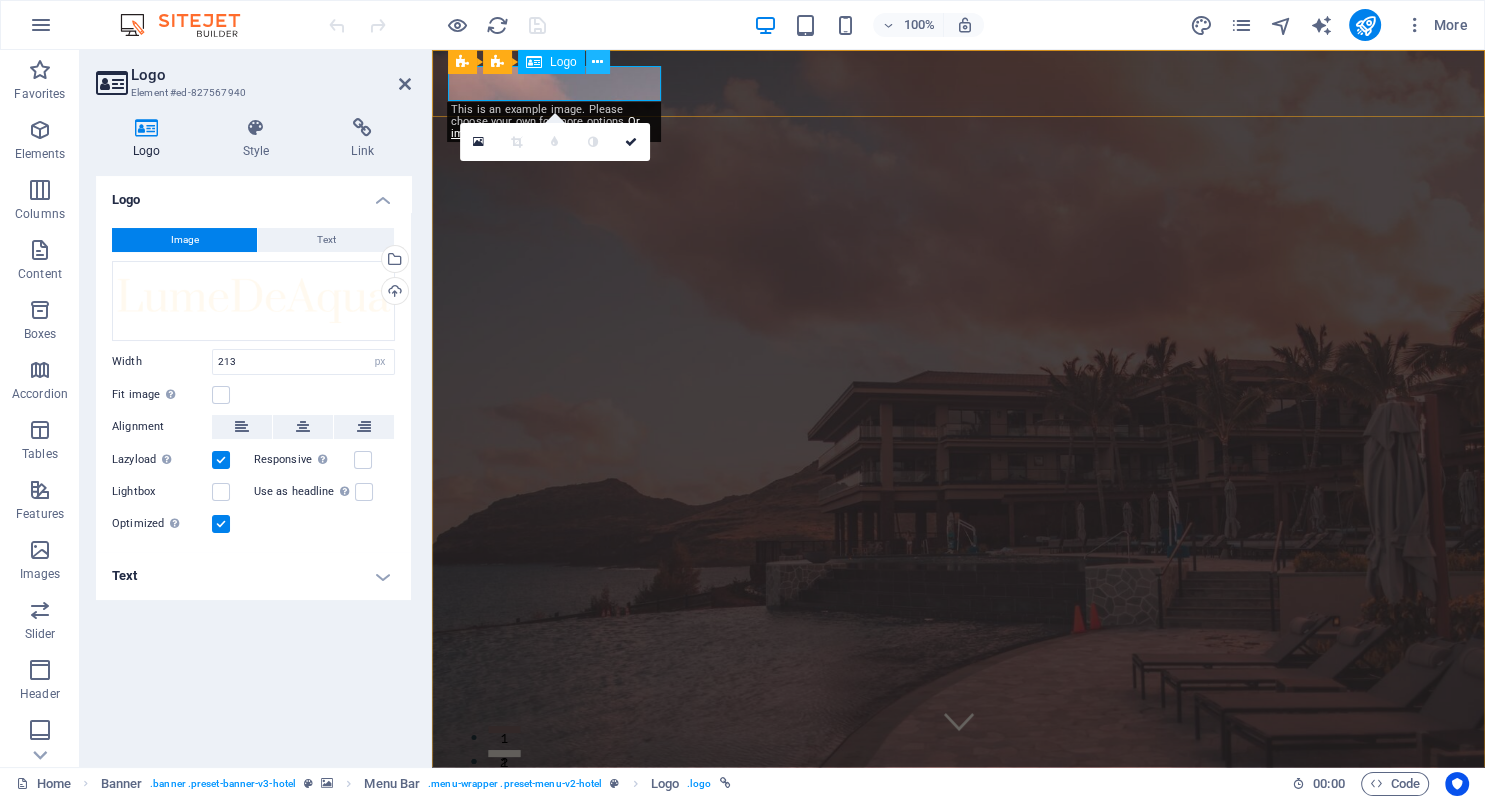 click at bounding box center [597, 62] 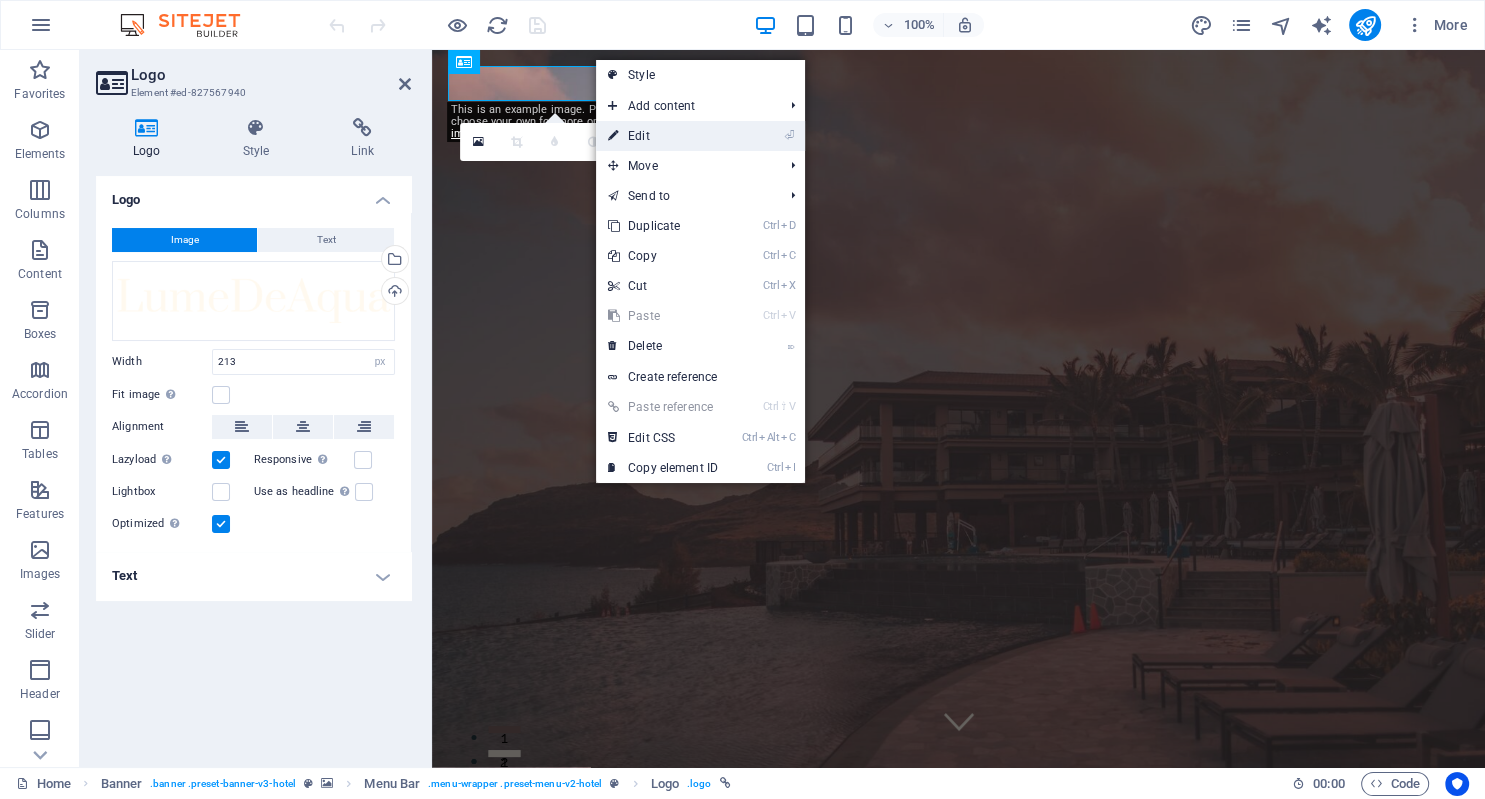 click on "⏎  Edit" at bounding box center [663, 136] 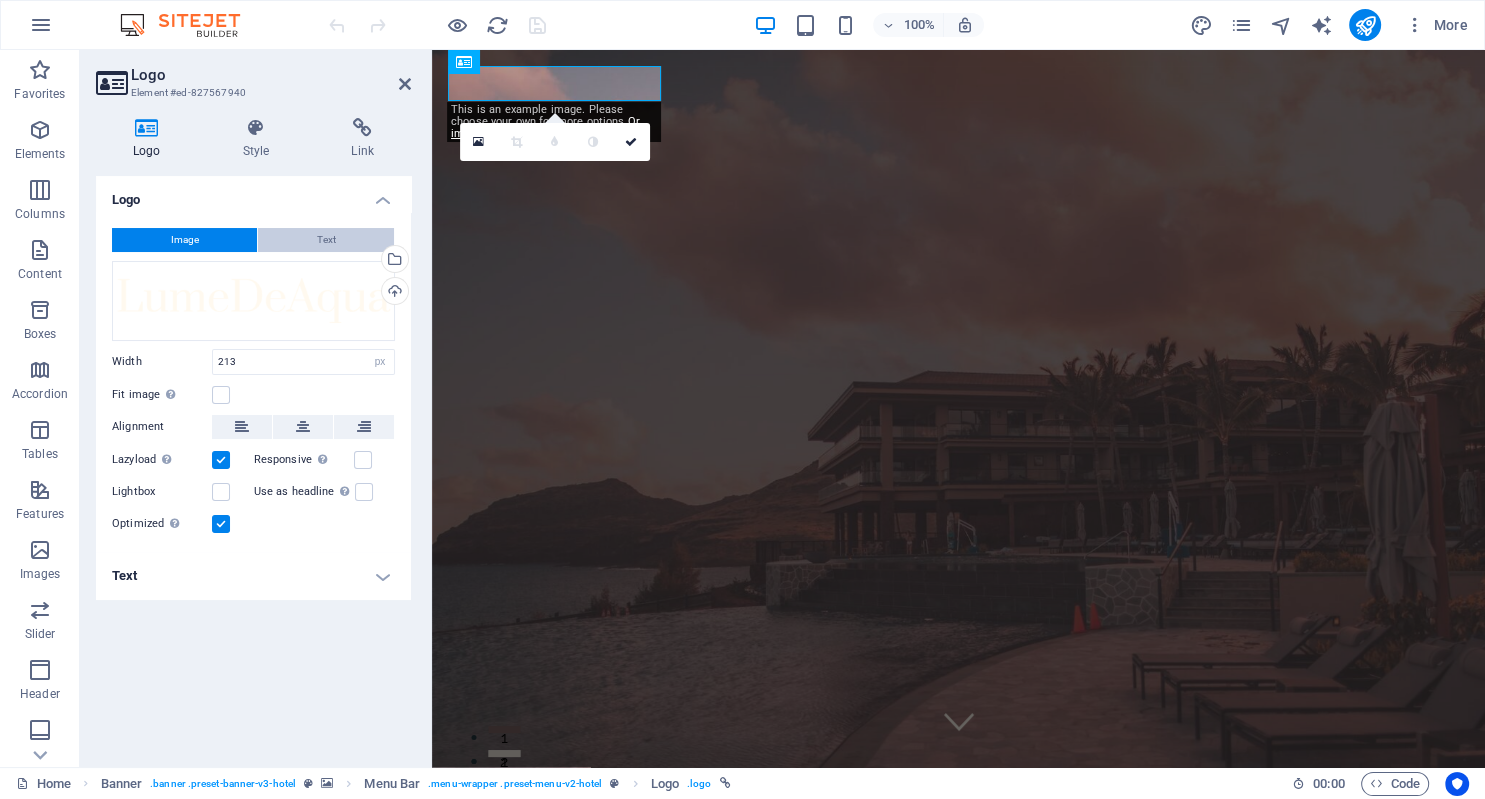 click on "Text" at bounding box center (326, 240) 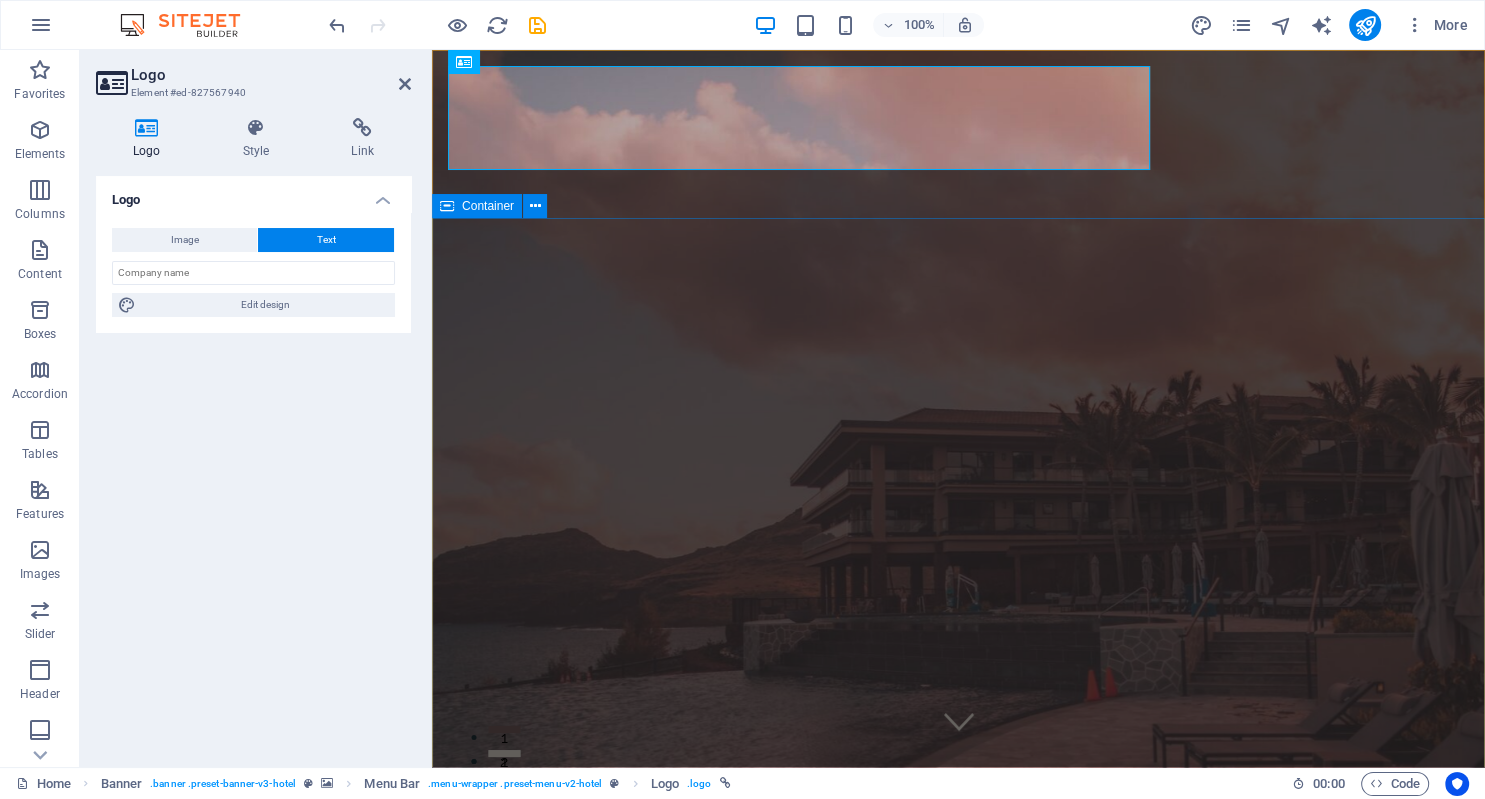 click on "Container" at bounding box center (488, 206) 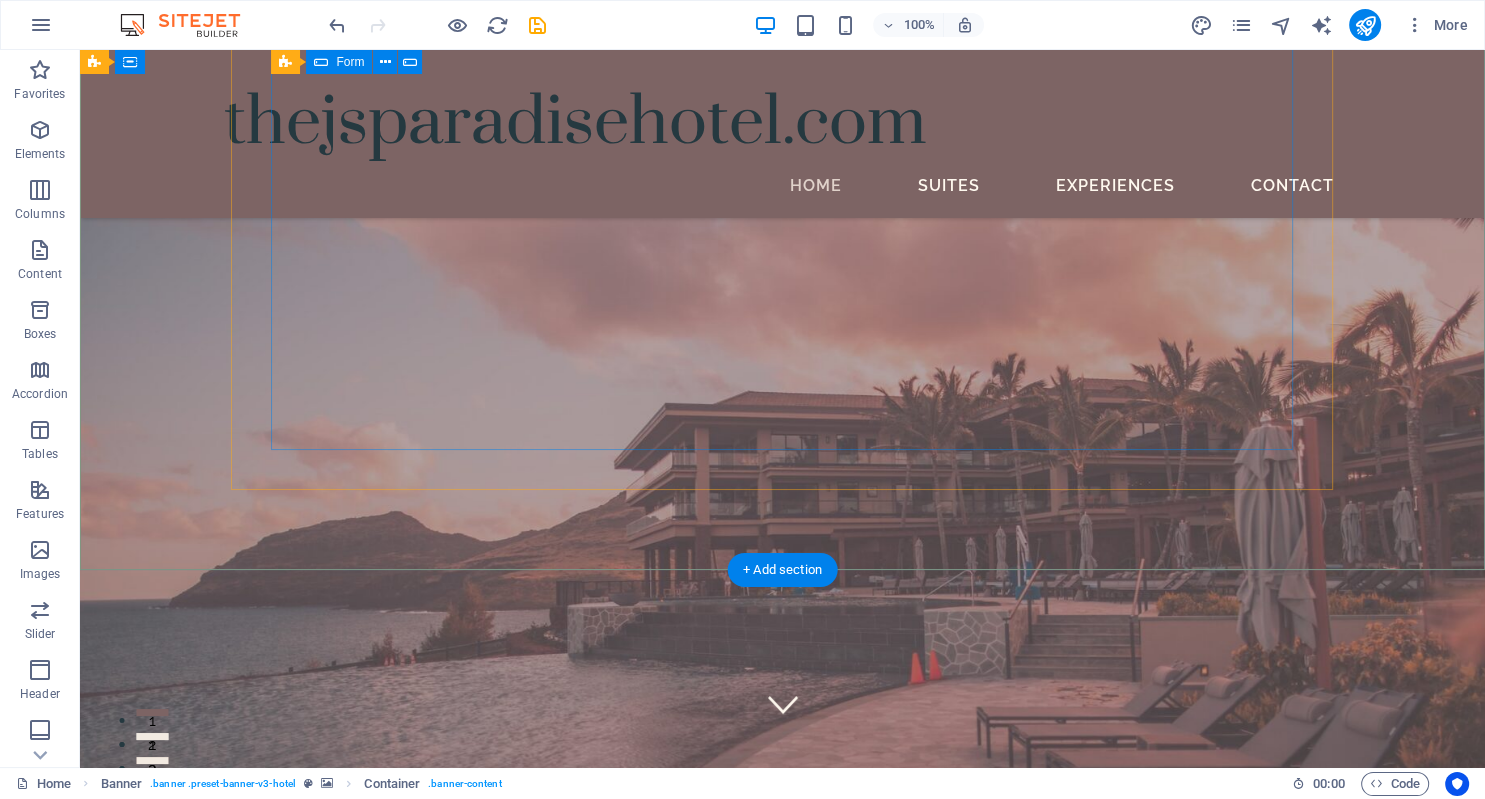 scroll, scrollTop: 0, scrollLeft: 0, axis: both 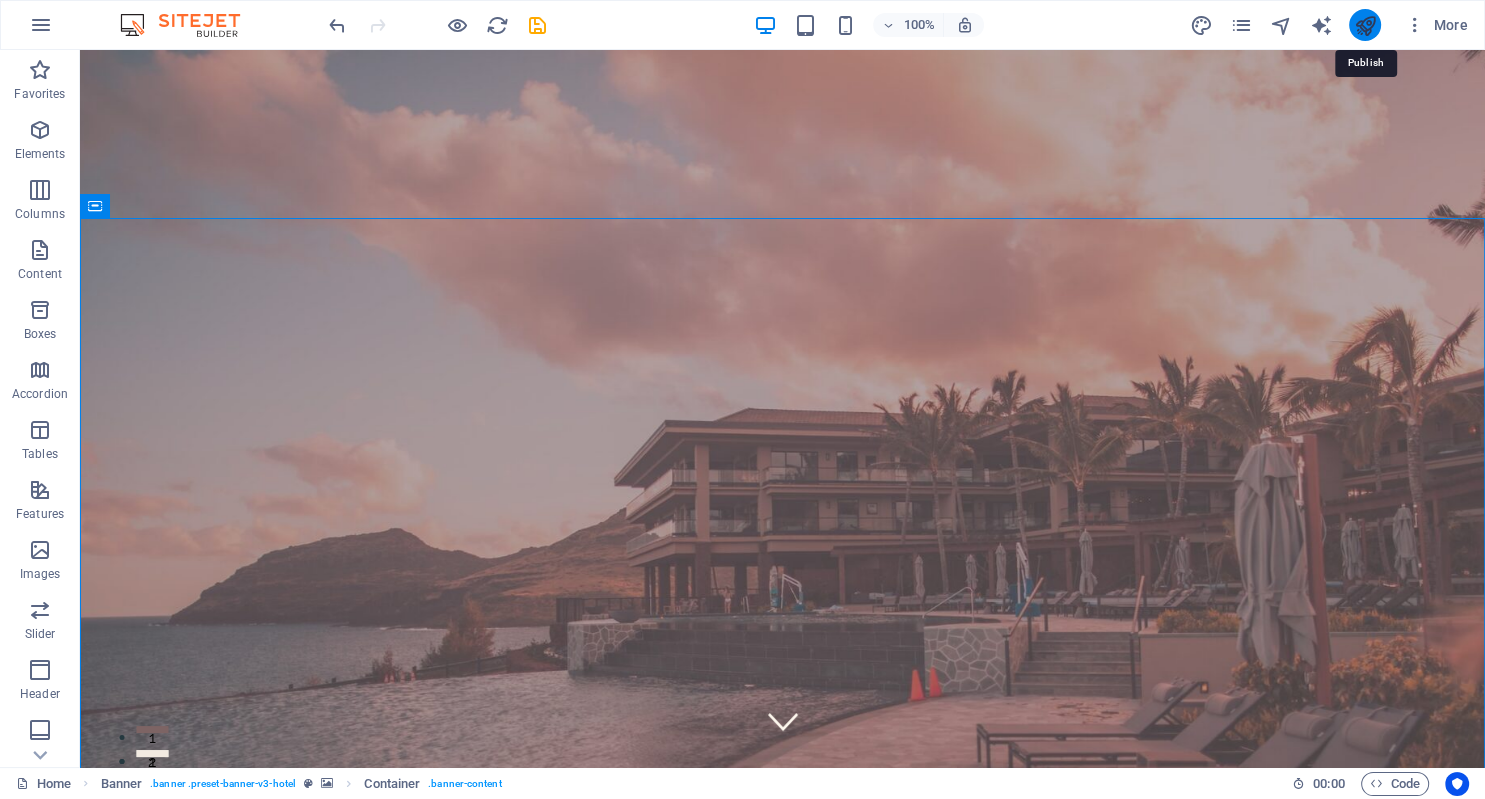 click at bounding box center [1364, 25] 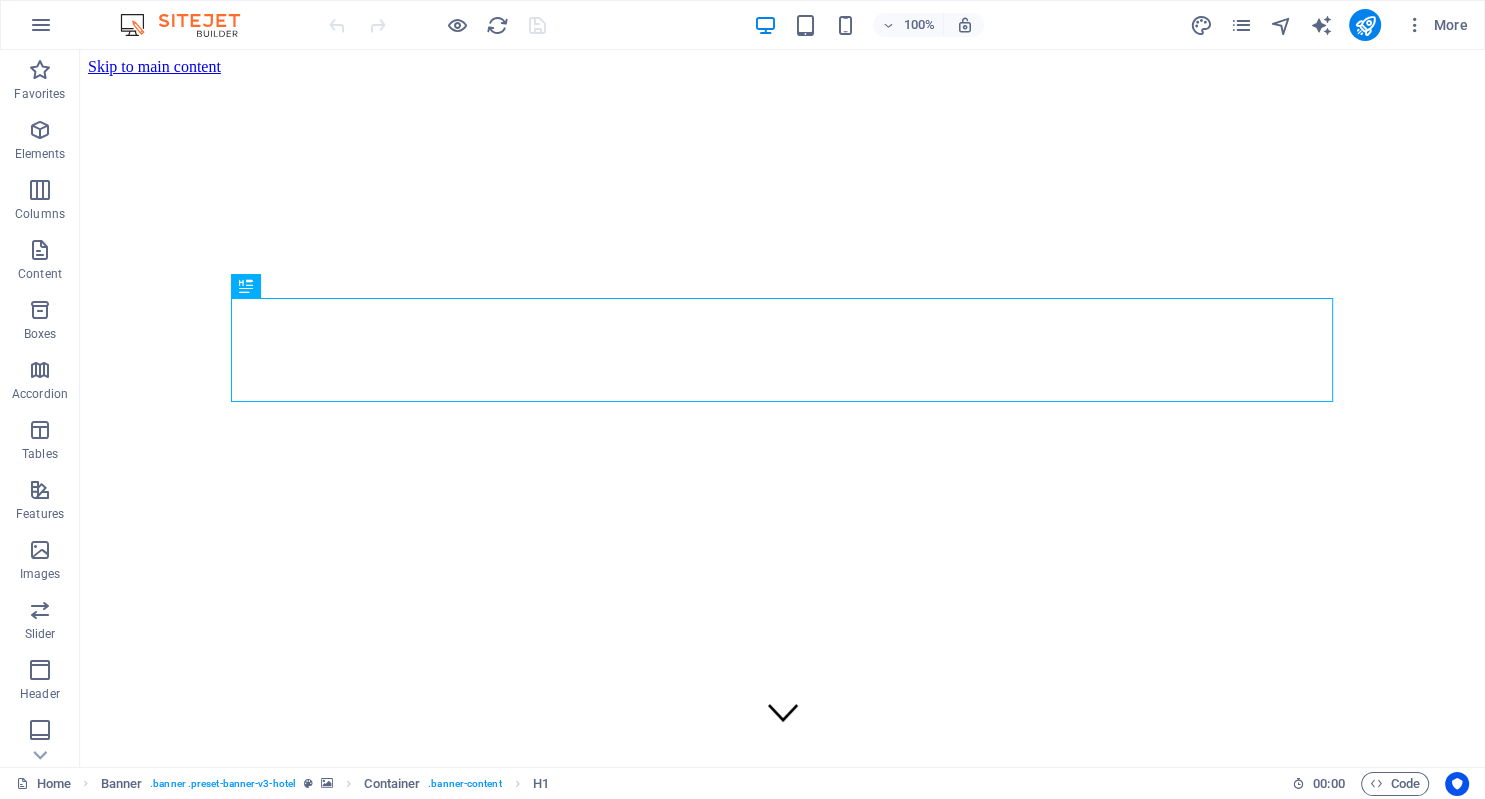 scroll, scrollTop: 0, scrollLeft: 0, axis: both 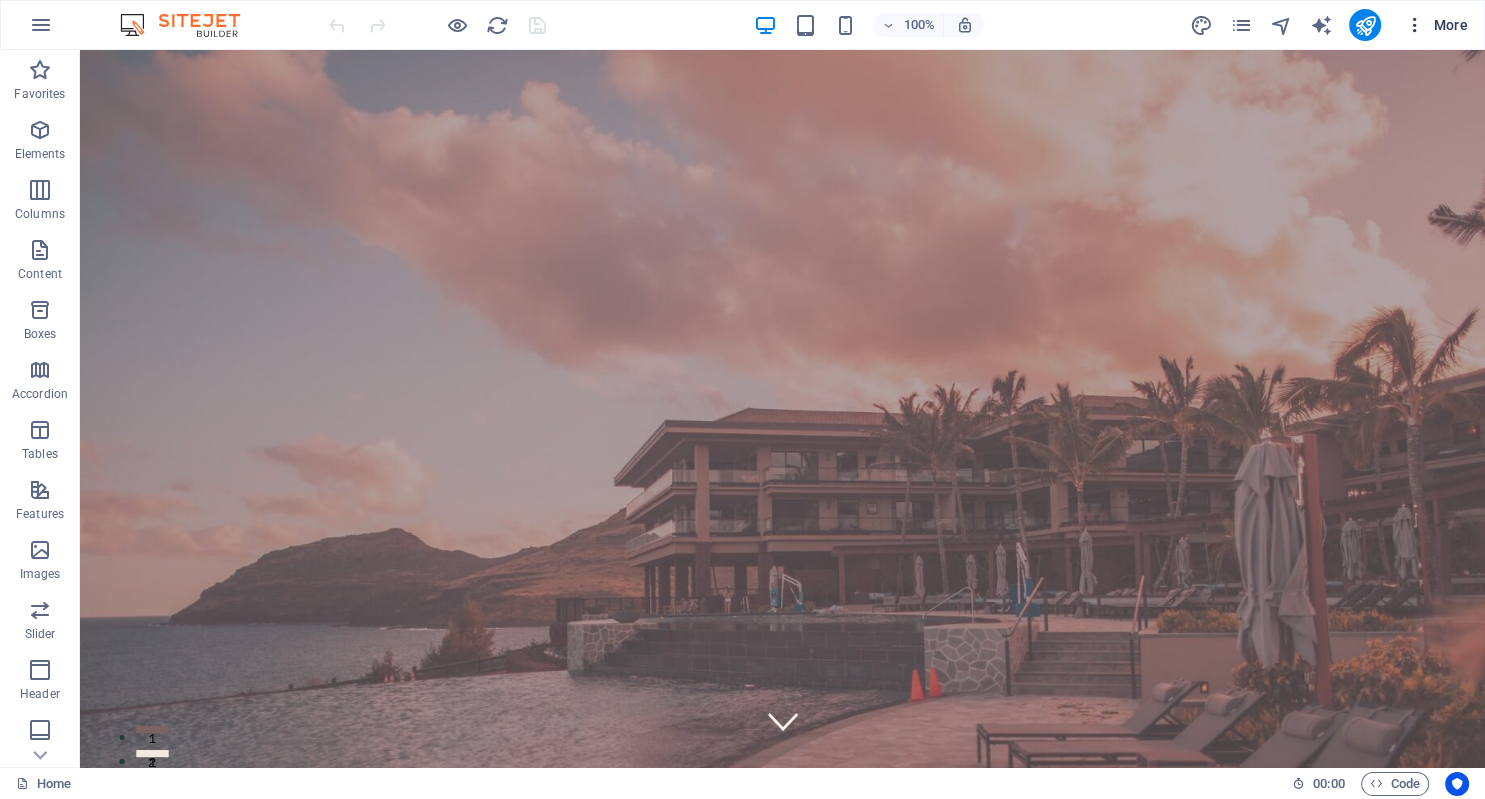 click at bounding box center [1415, 25] 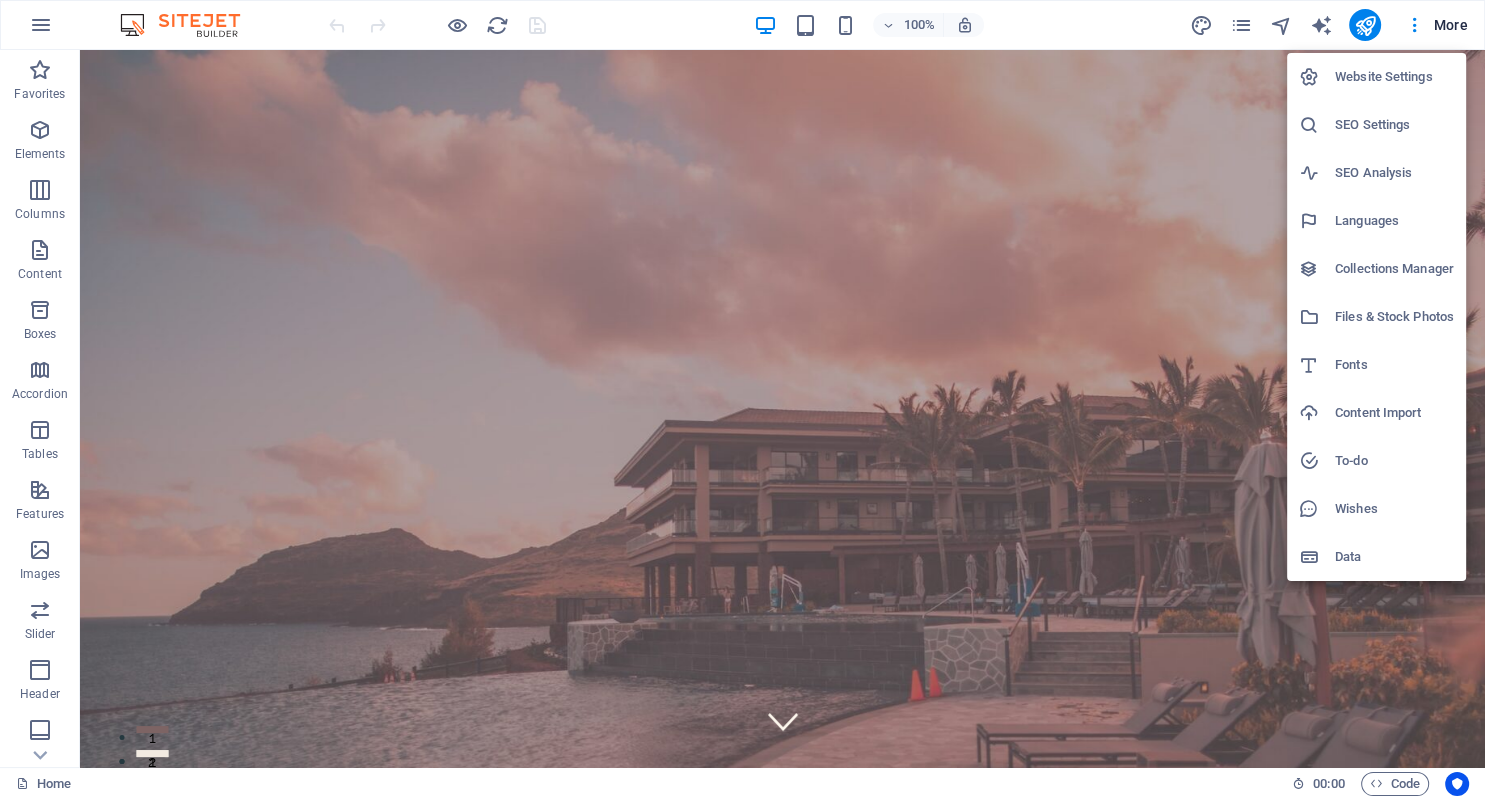 click at bounding box center [742, 399] 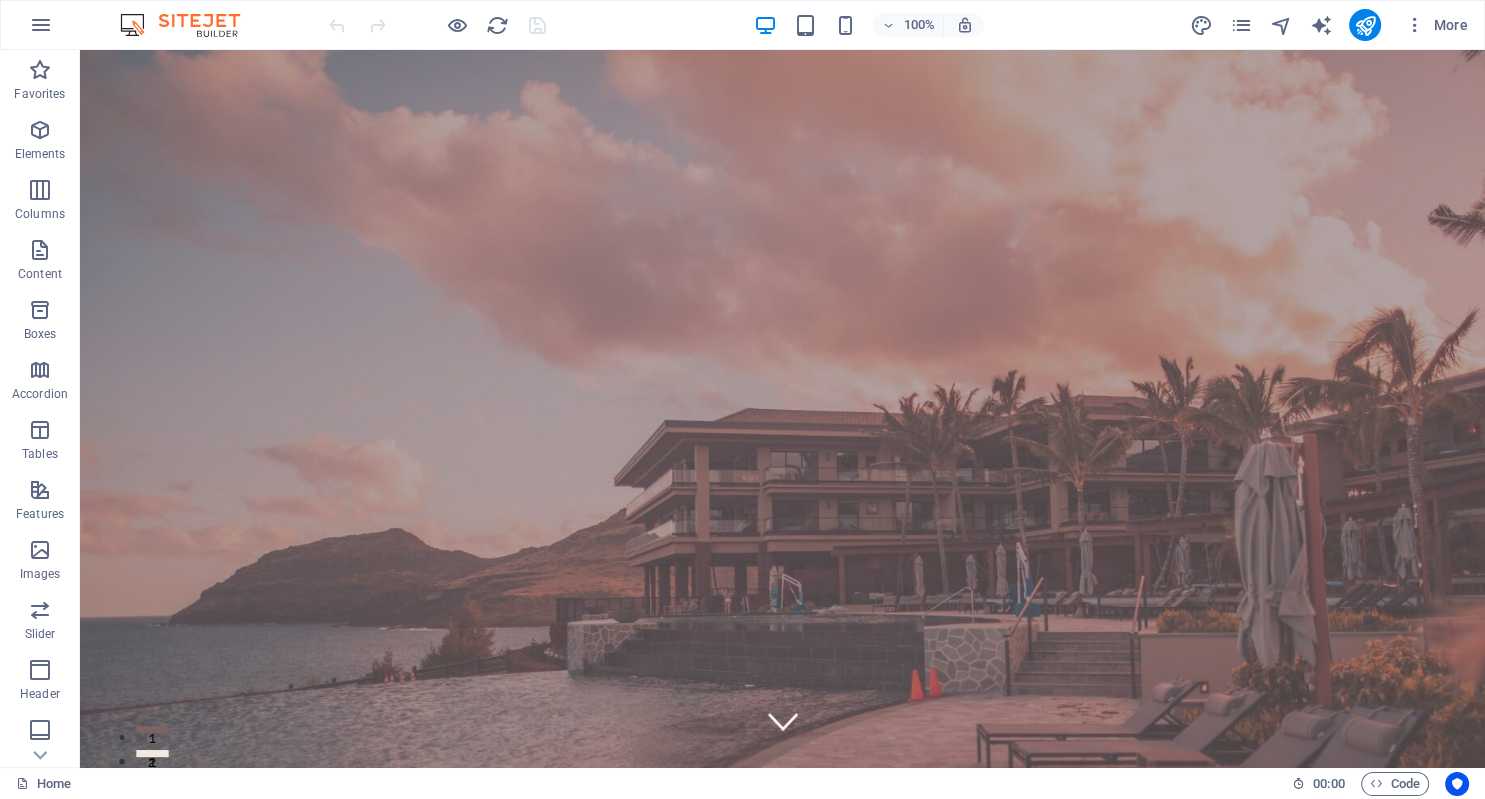 click on "More" at bounding box center (1436, 25) 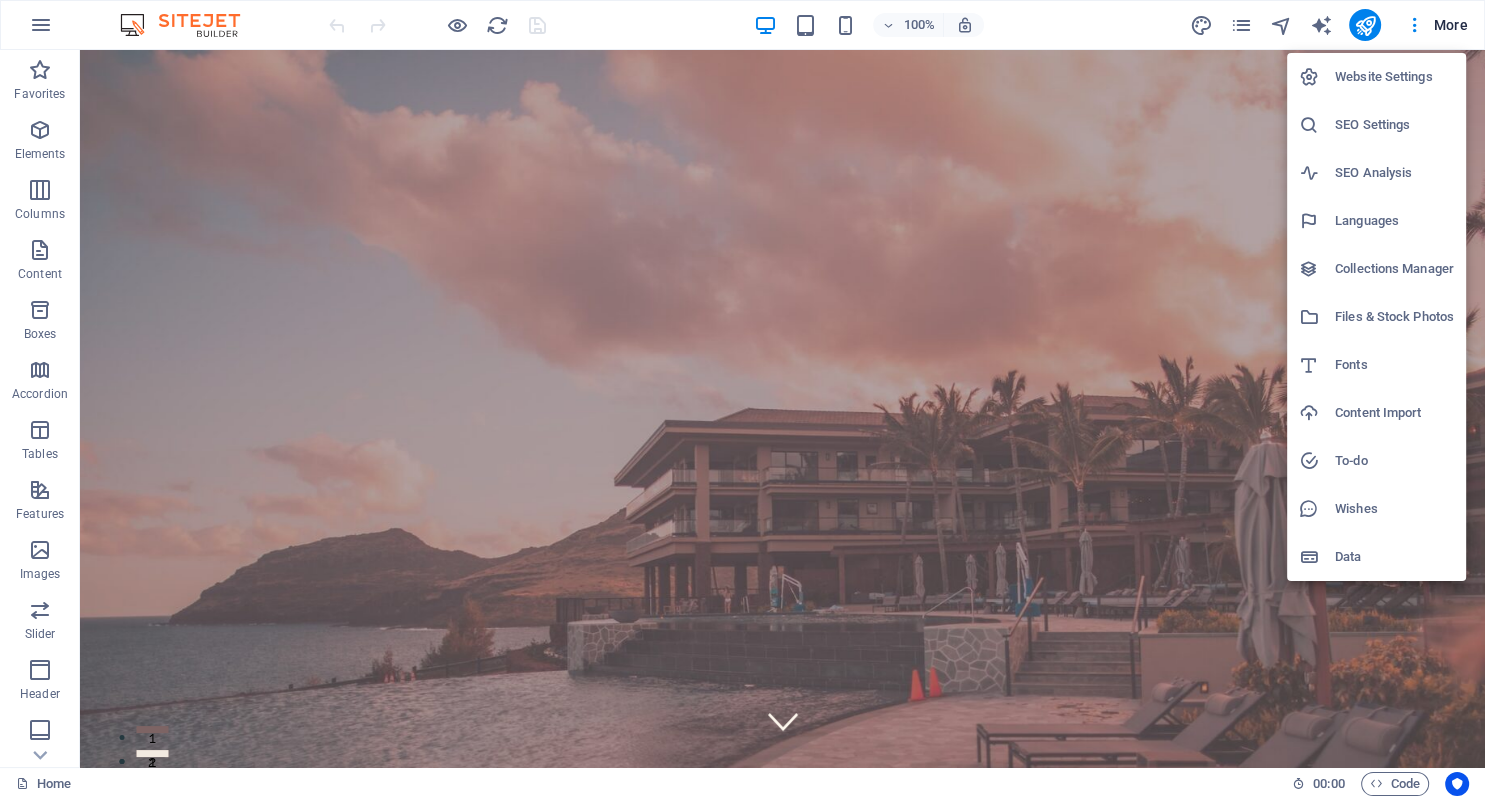 click on "Website Settings" at bounding box center [1394, 77] 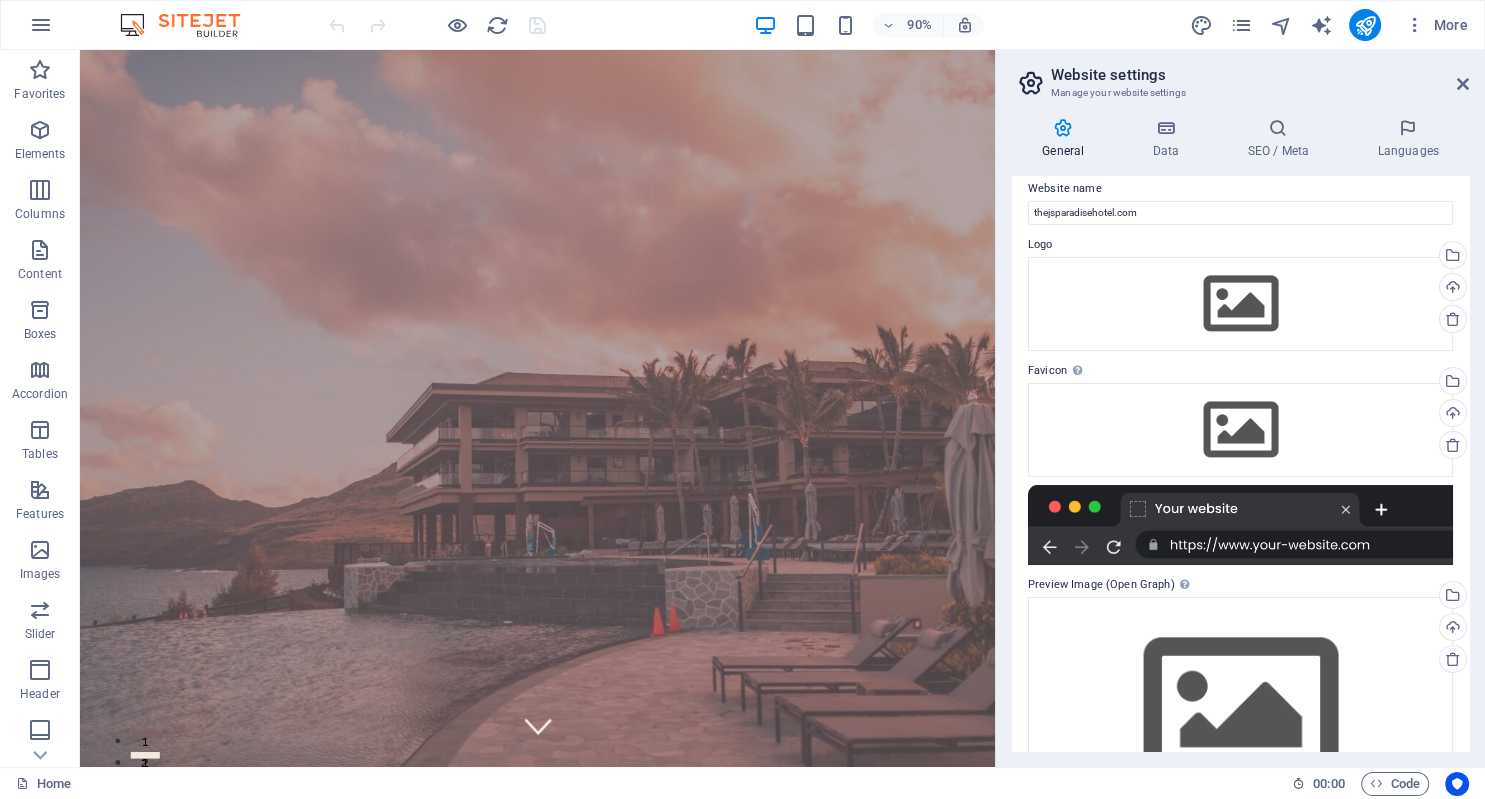 scroll, scrollTop: 0, scrollLeft: 0, axis: both 